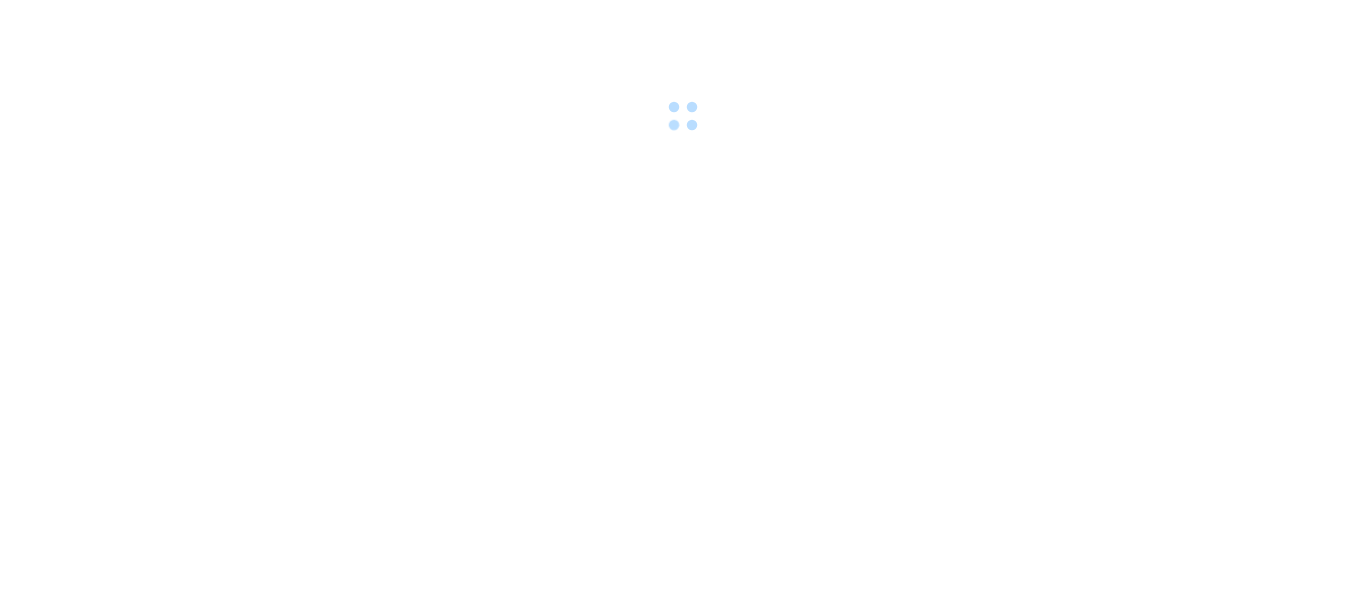 scroll, scrollTop: 0, scrollLeft: 0, axis: both 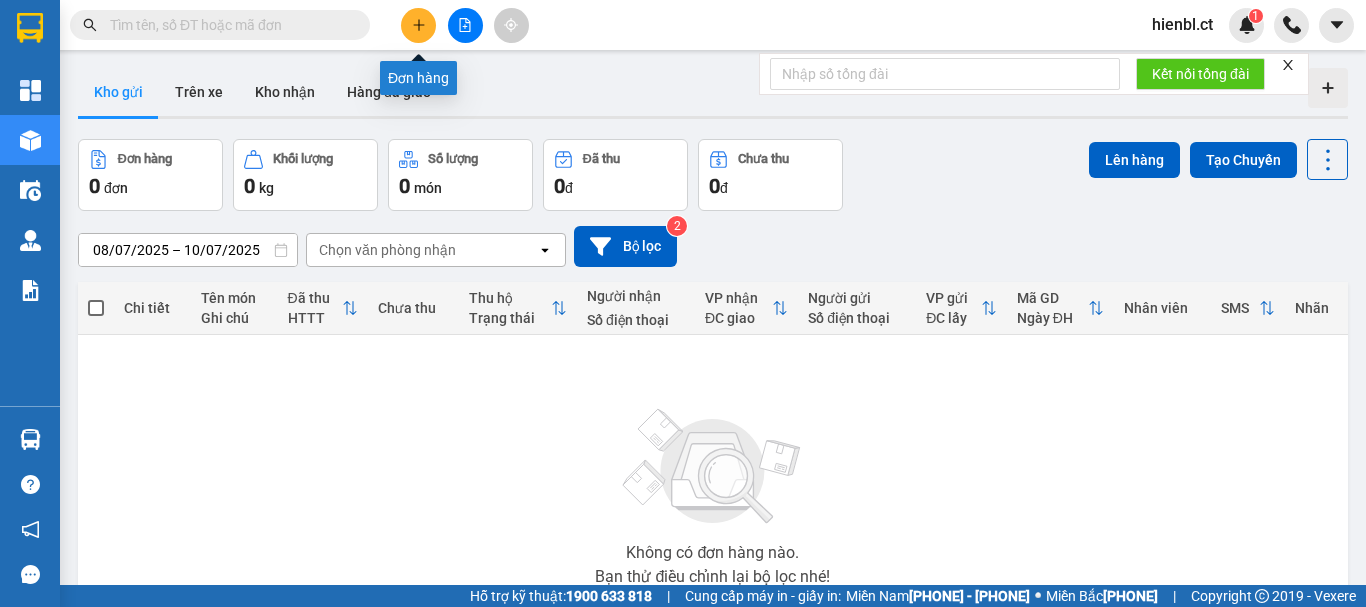 click at bounding box center [419, 25] 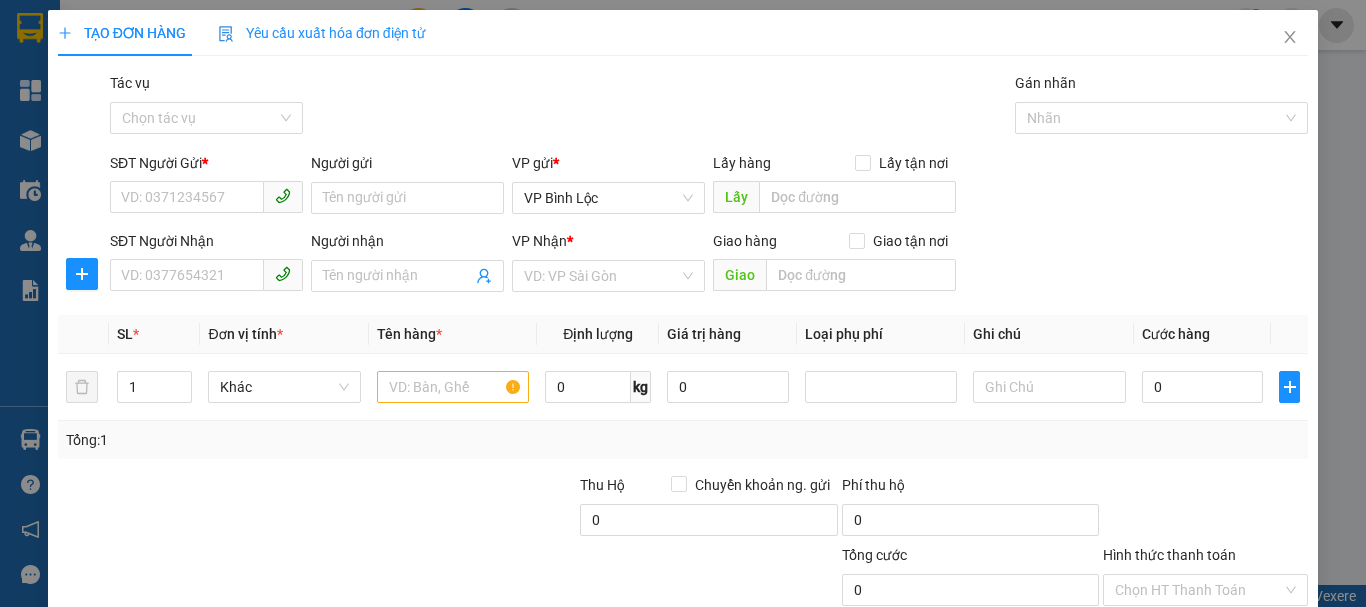 click on "SĐT Người Gửi  *" at bounding box center (187, 197) 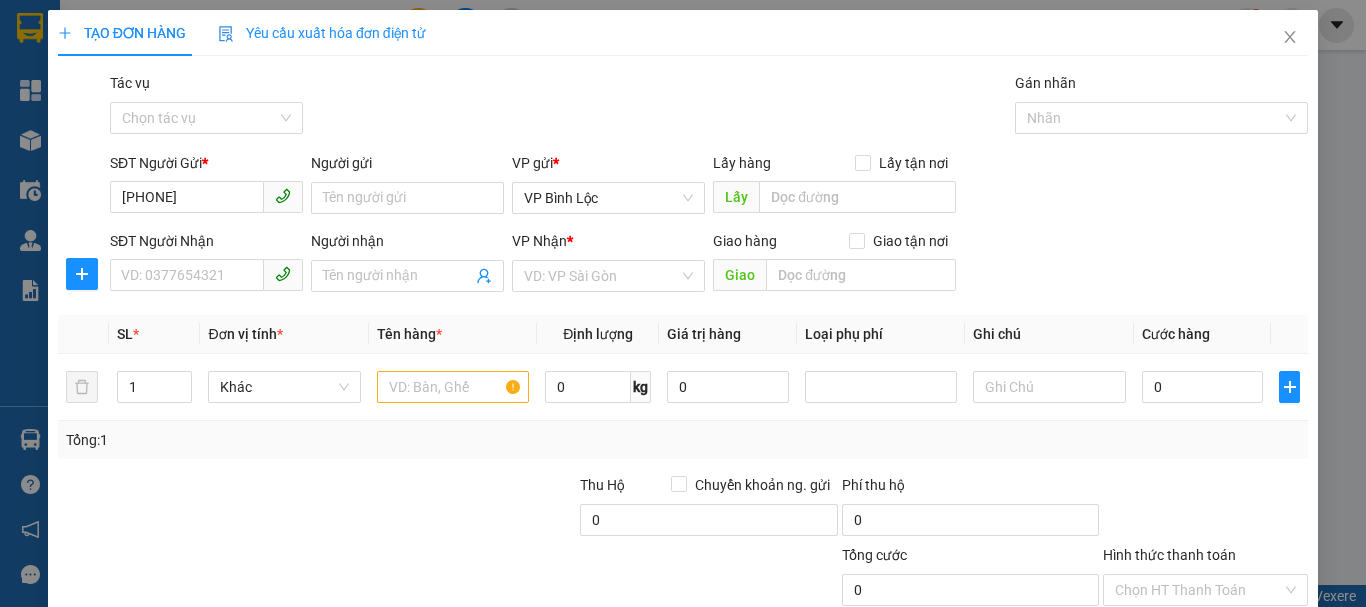 type on "[PHONE]" 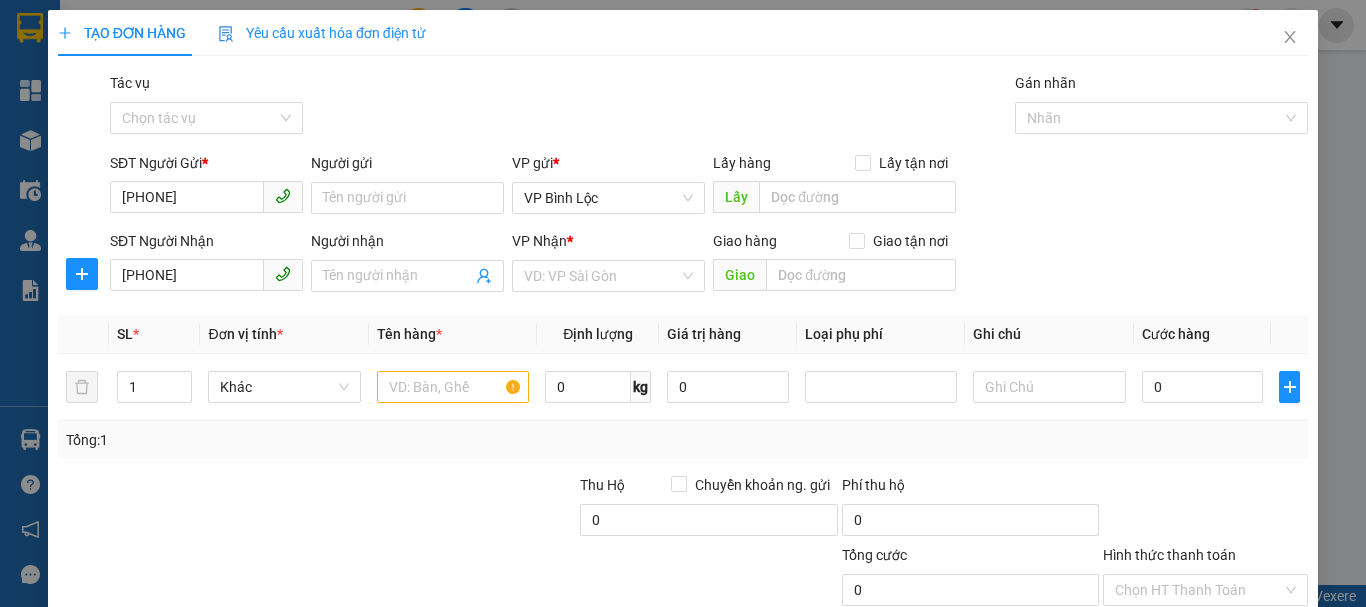 type on "[PHONE]" 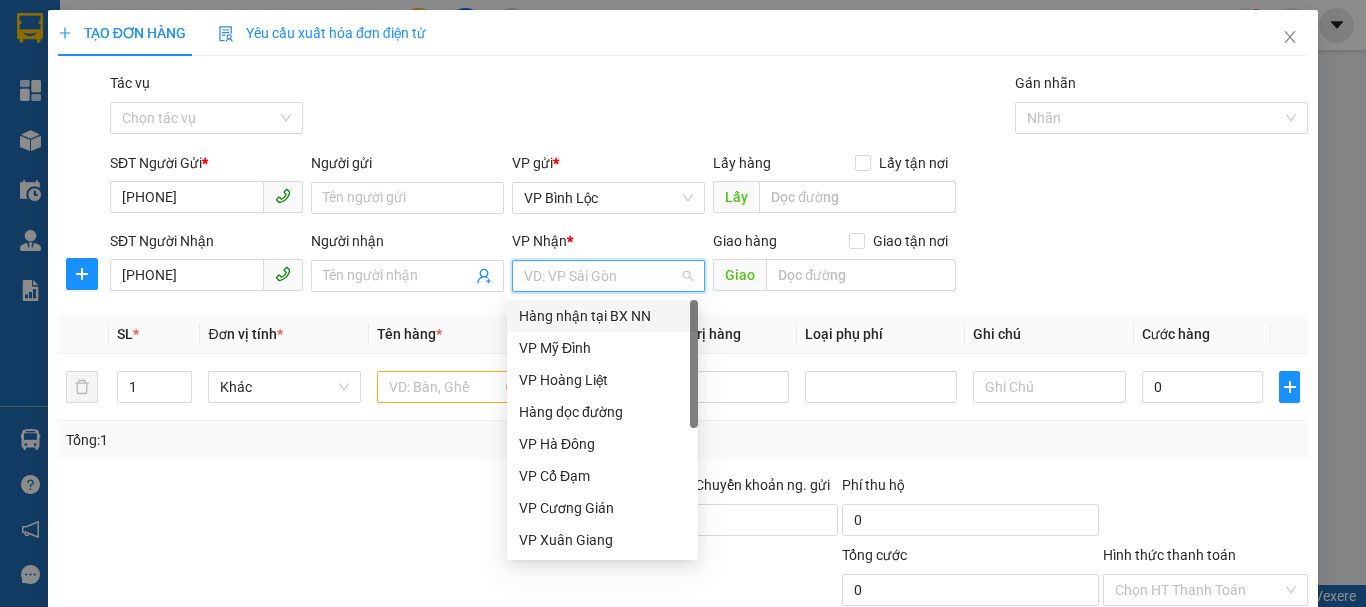 click at bounding box center (601, 276) 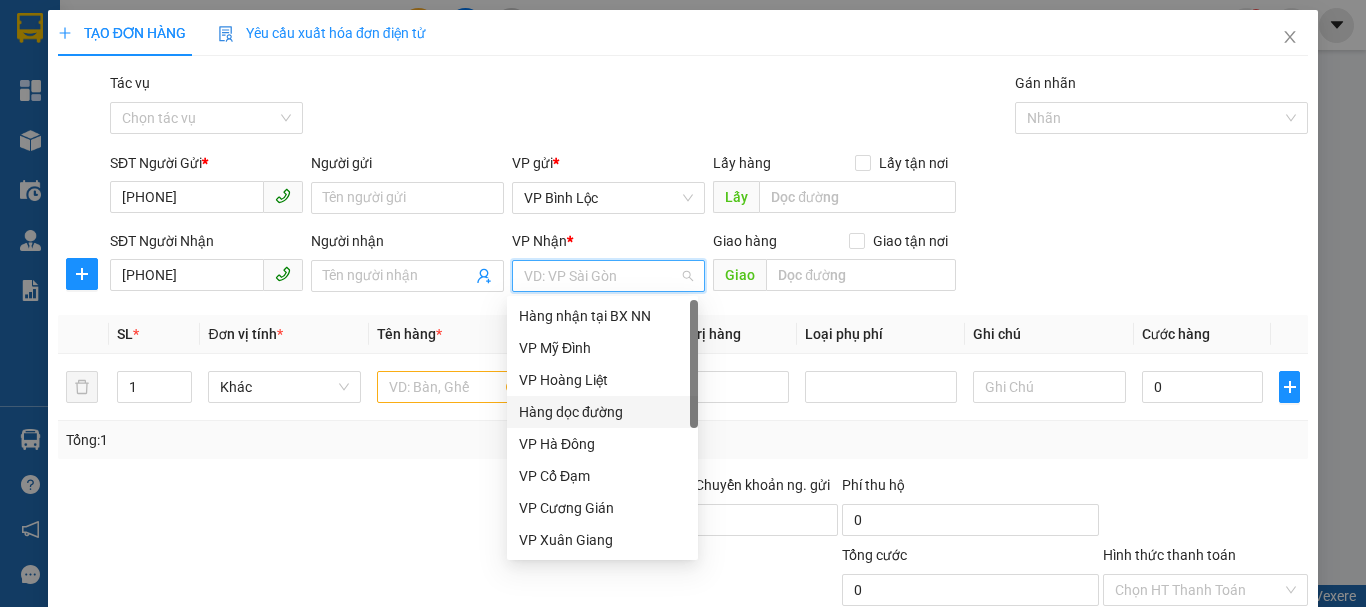 drag, startPoint x: 580, startPoint y: 407, endPoint x: 602, endPoint y: 394, distance: 25.553865 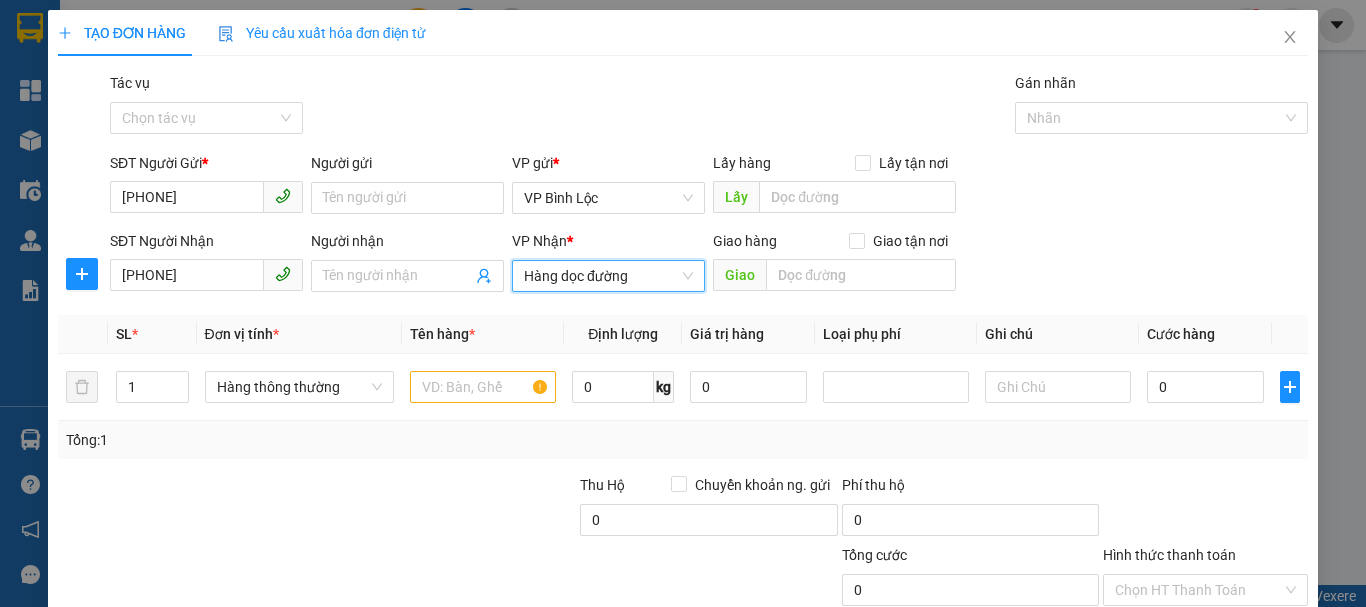 click at bounding box center (857, 197) 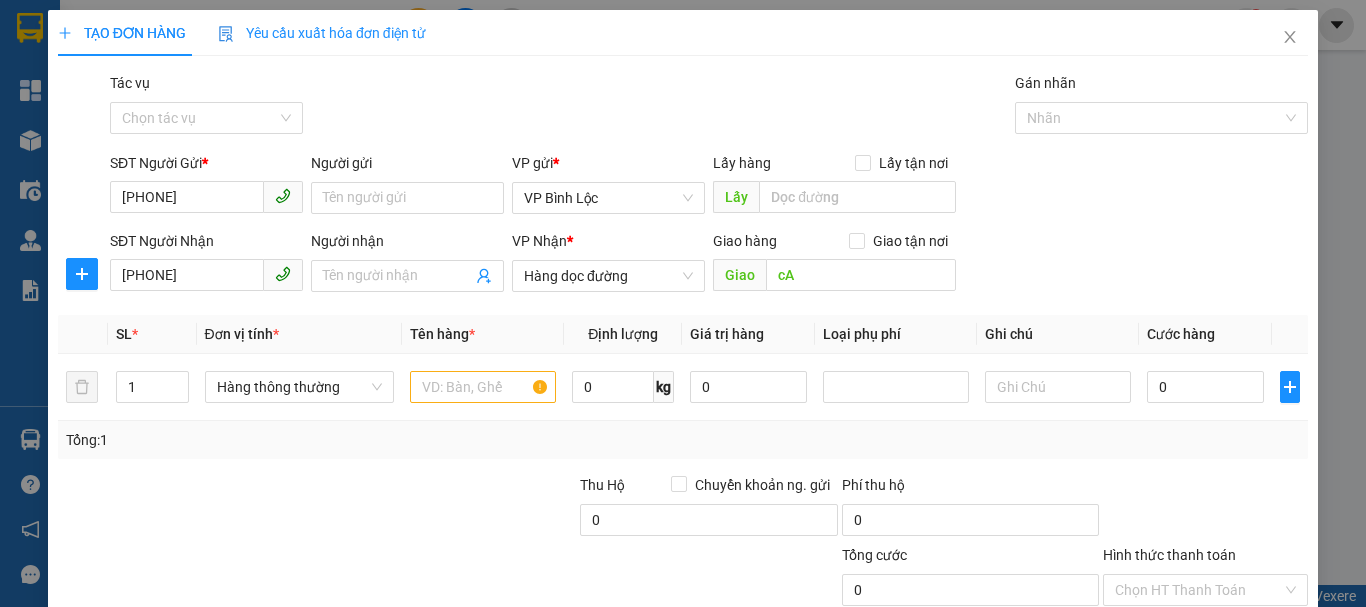 type on "c" 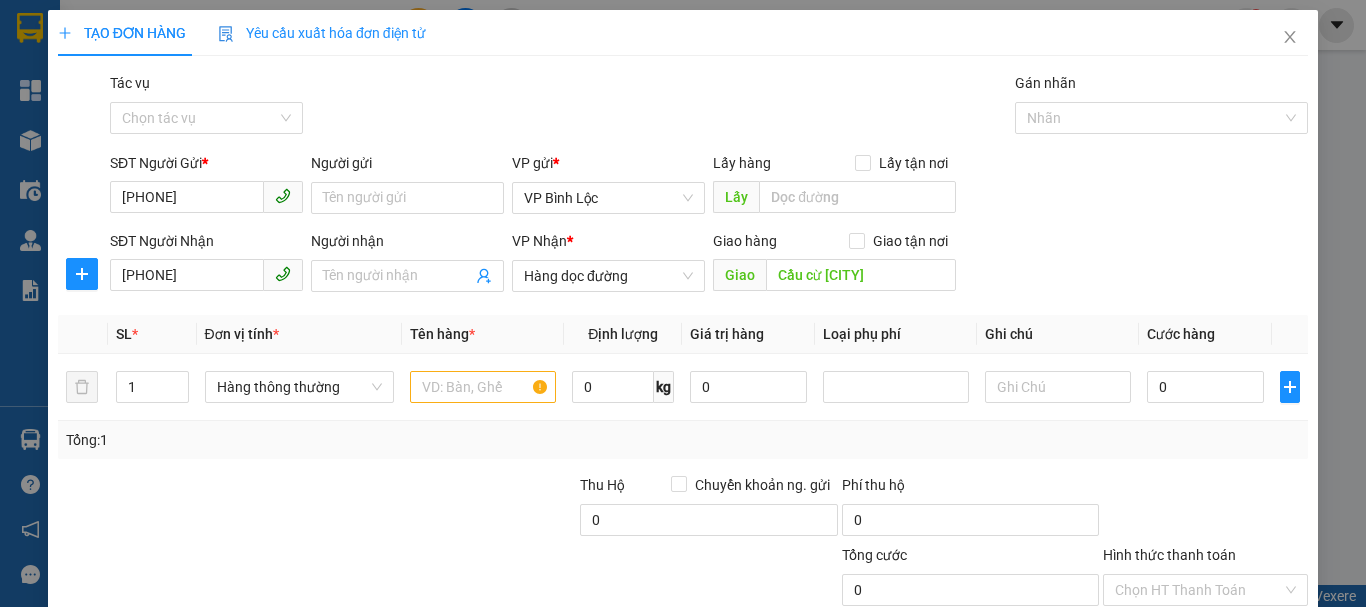 type on "Cầu cừ [CITY]" 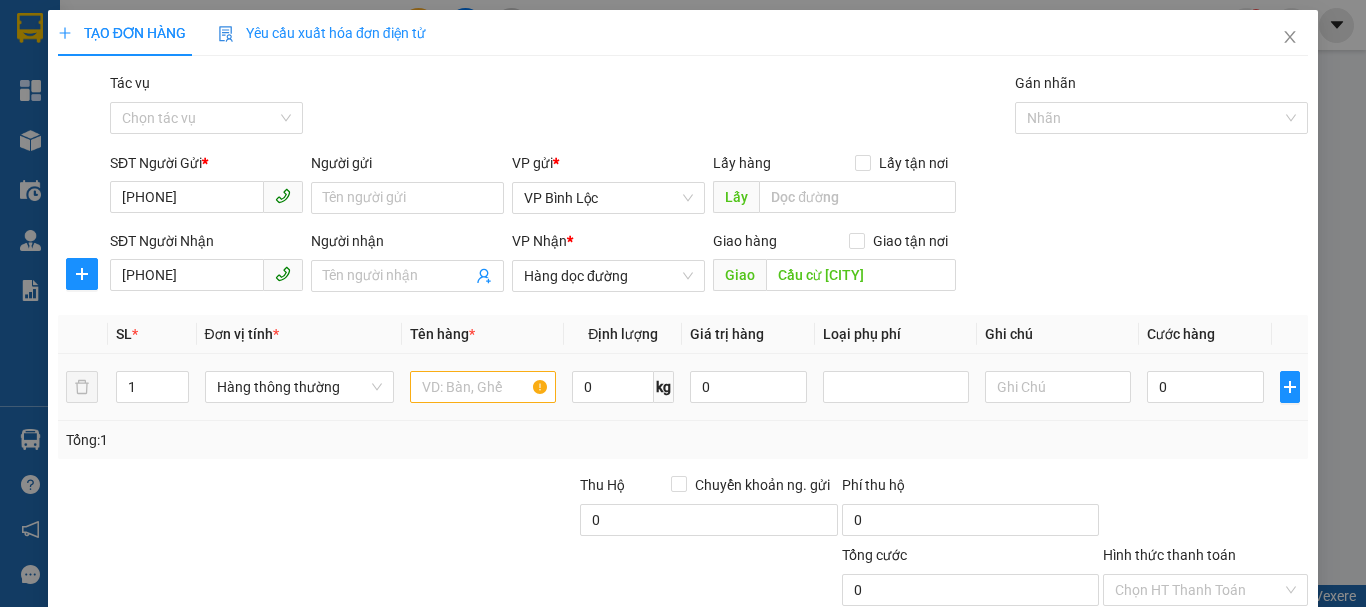 click at bounding box center [483, 387] 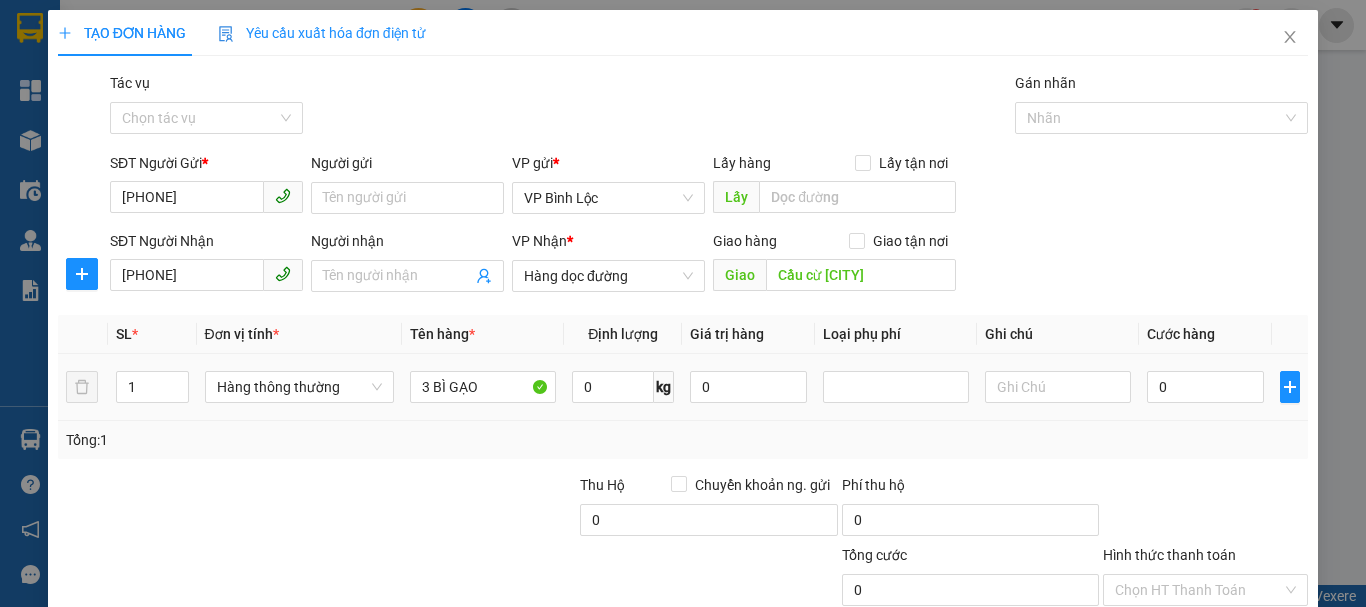 click at bounding box center (178, 395) 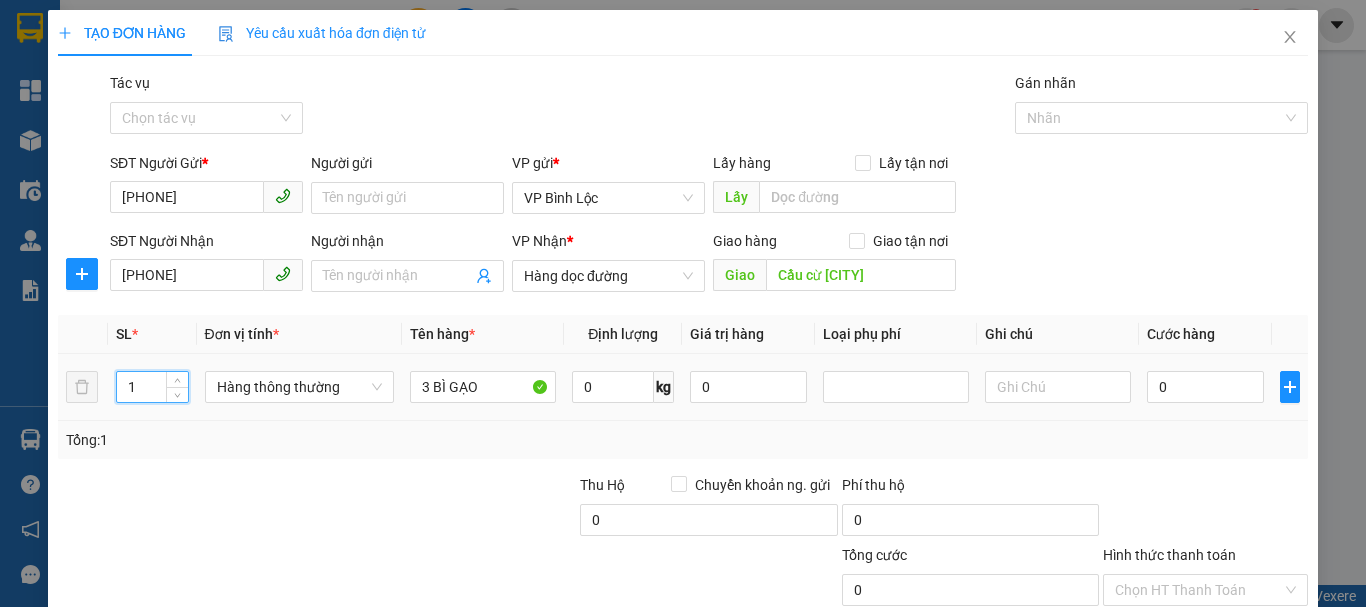 click on "1" at bounding box center (152, 387) 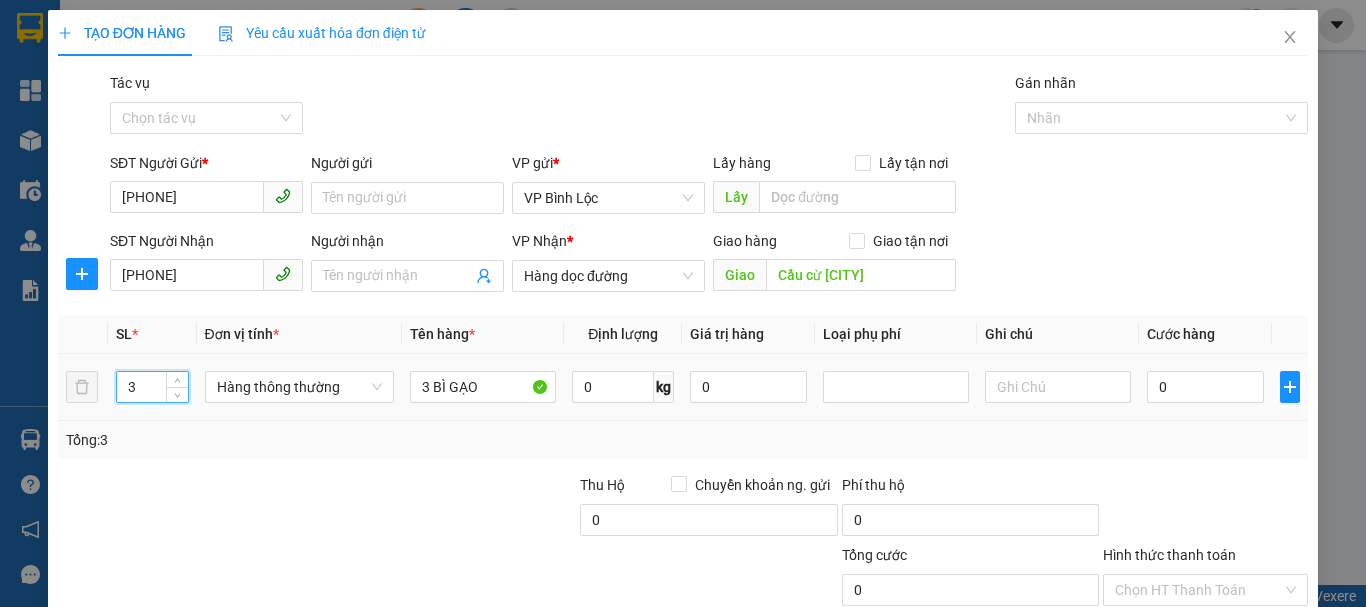 type on "3" 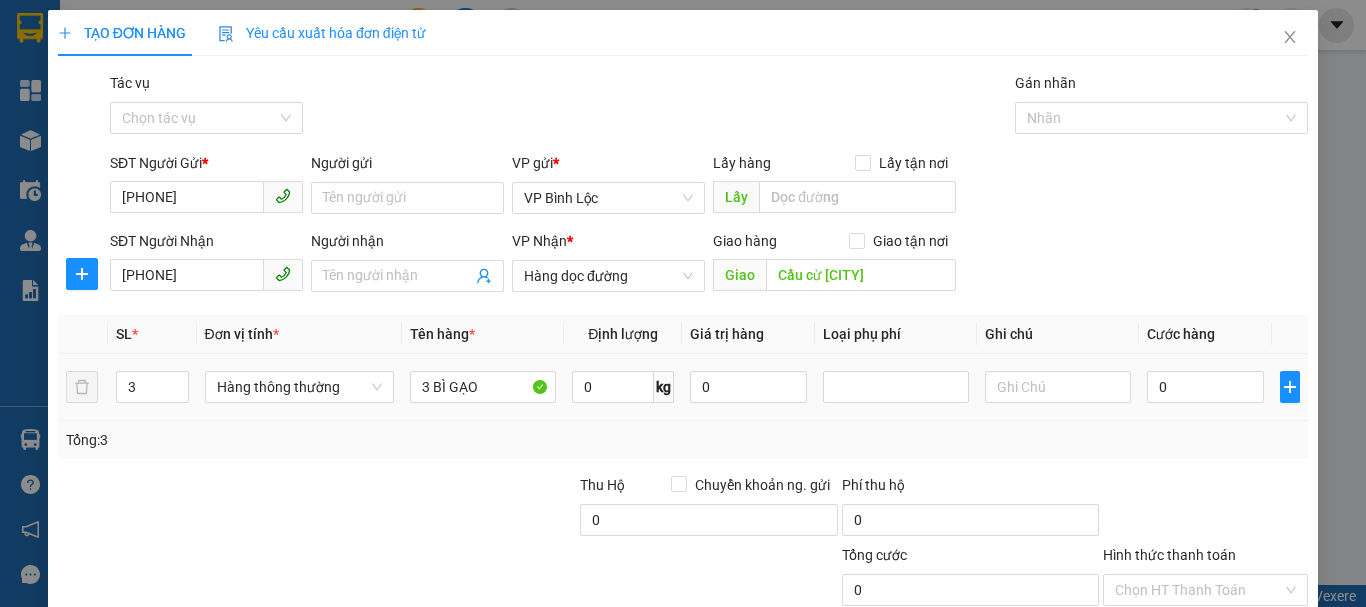 click on "0" at bounding box center (483, 387) 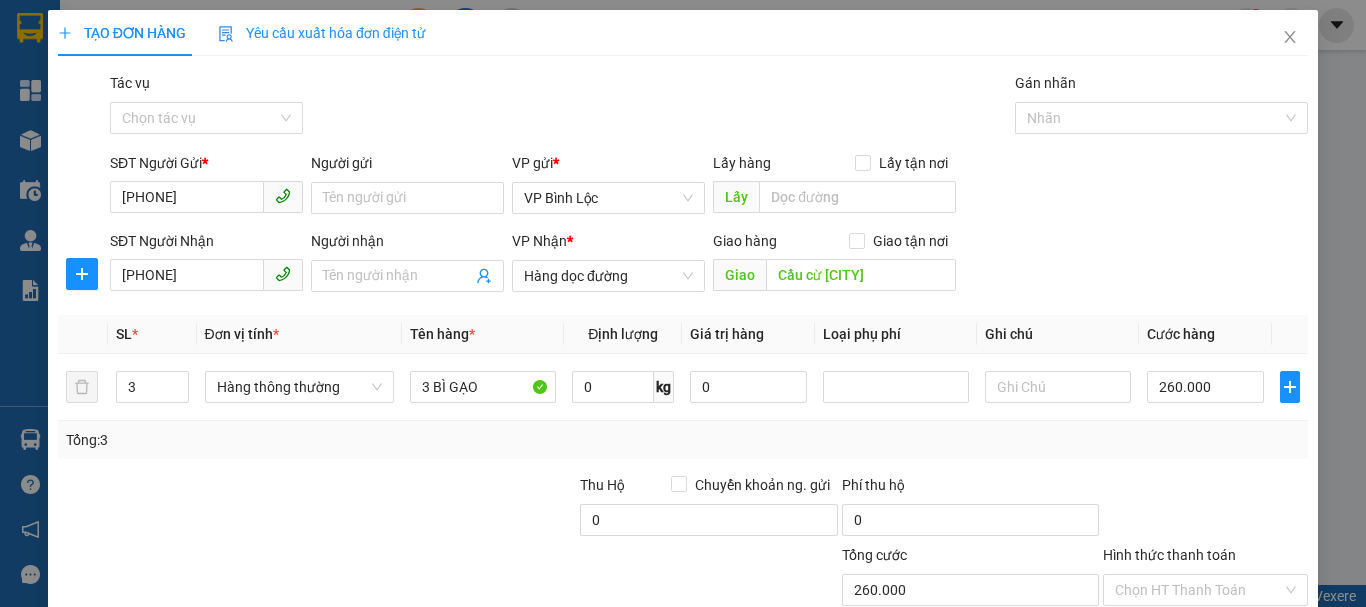 click on "Tổng:  3" at bounding box center (683, 440) 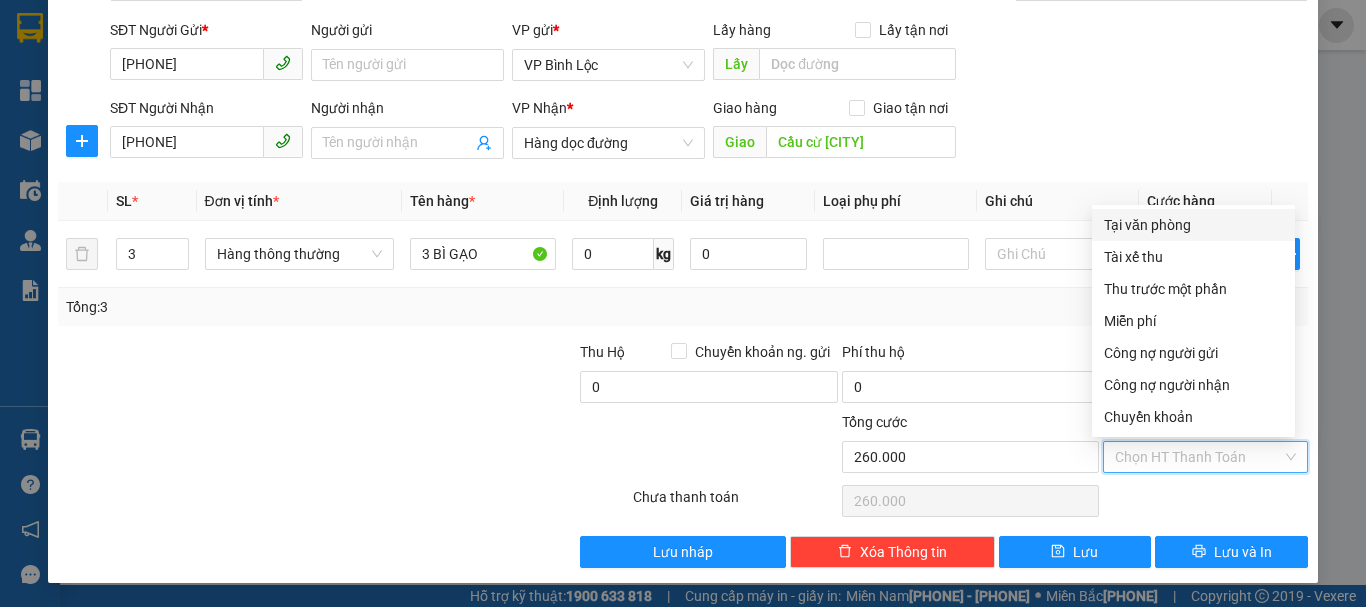 click on "Hình thức thanh toán" at bounding box center [1198, 457] 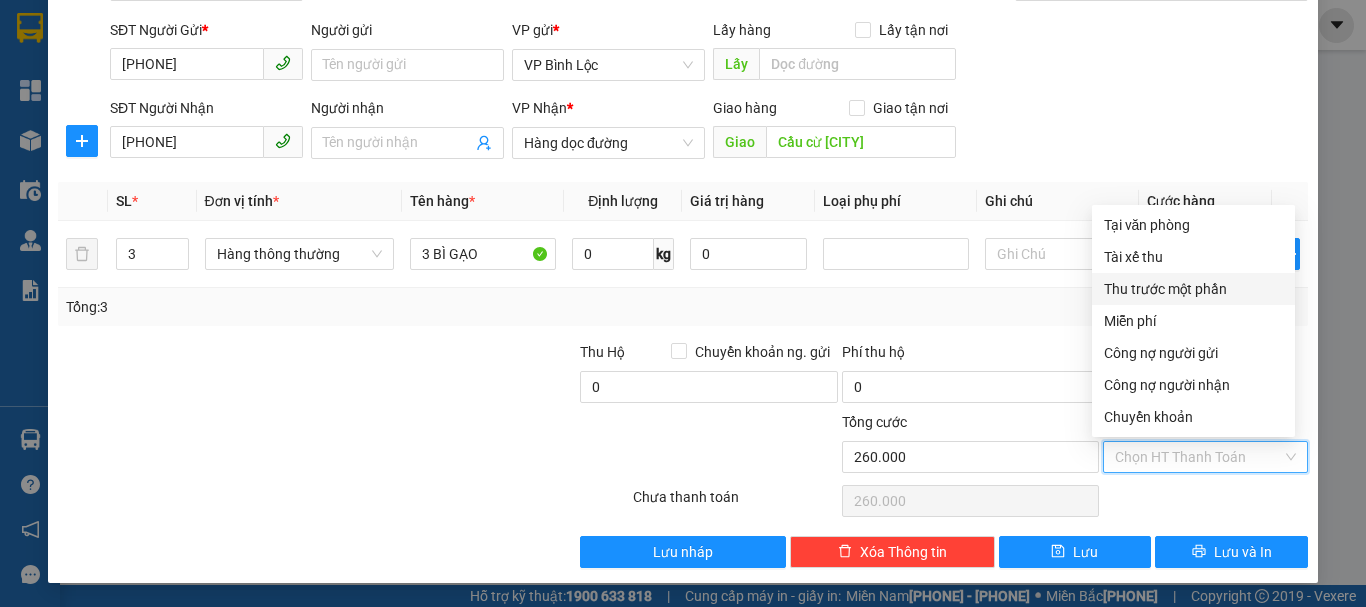 click on "Tổng:  3" at bounding box center [683, 307] 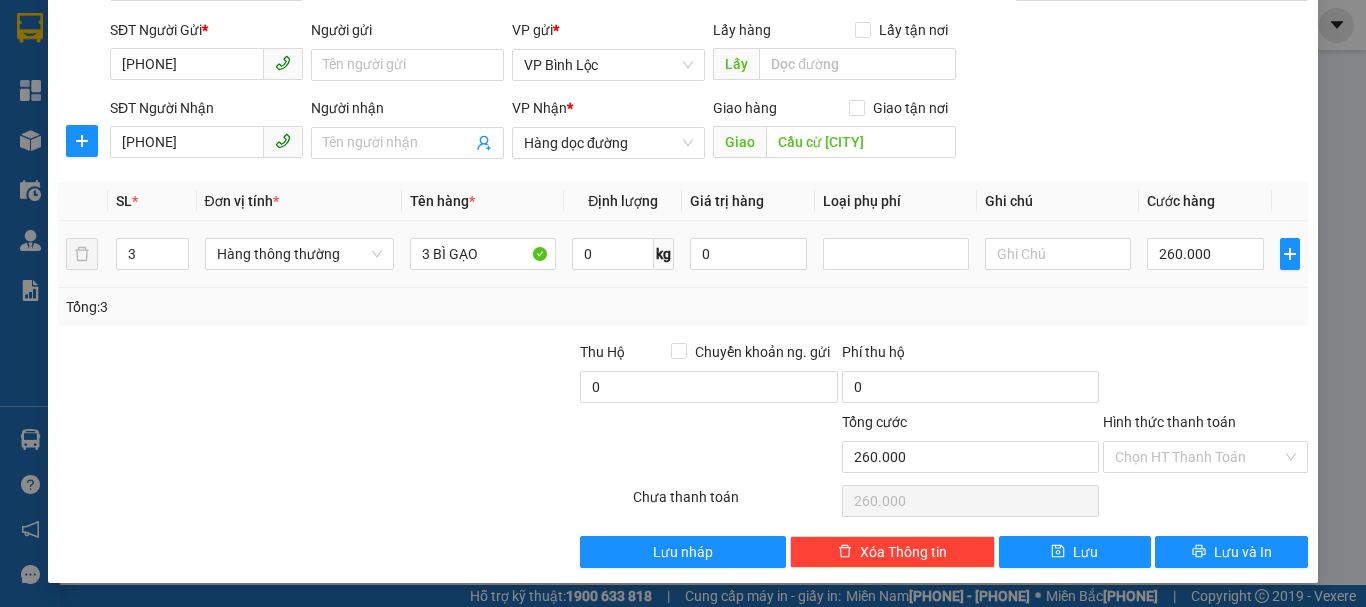 click on "260.000" at bounding box center [483, 254] 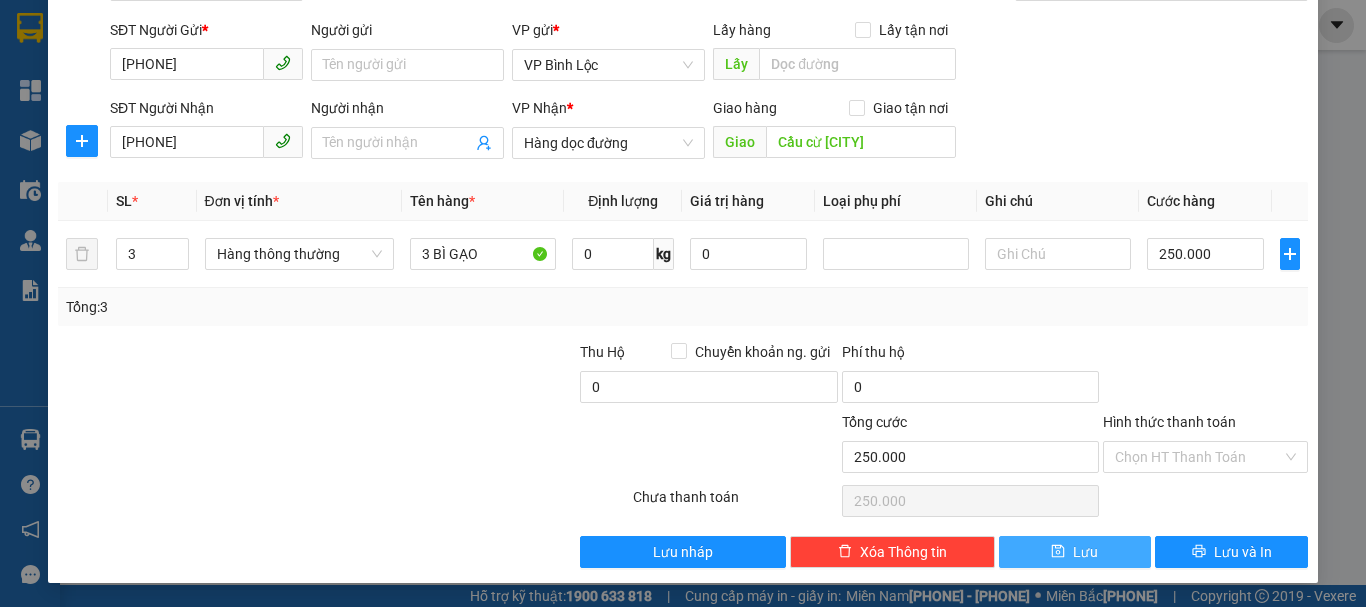 type on "250.000" 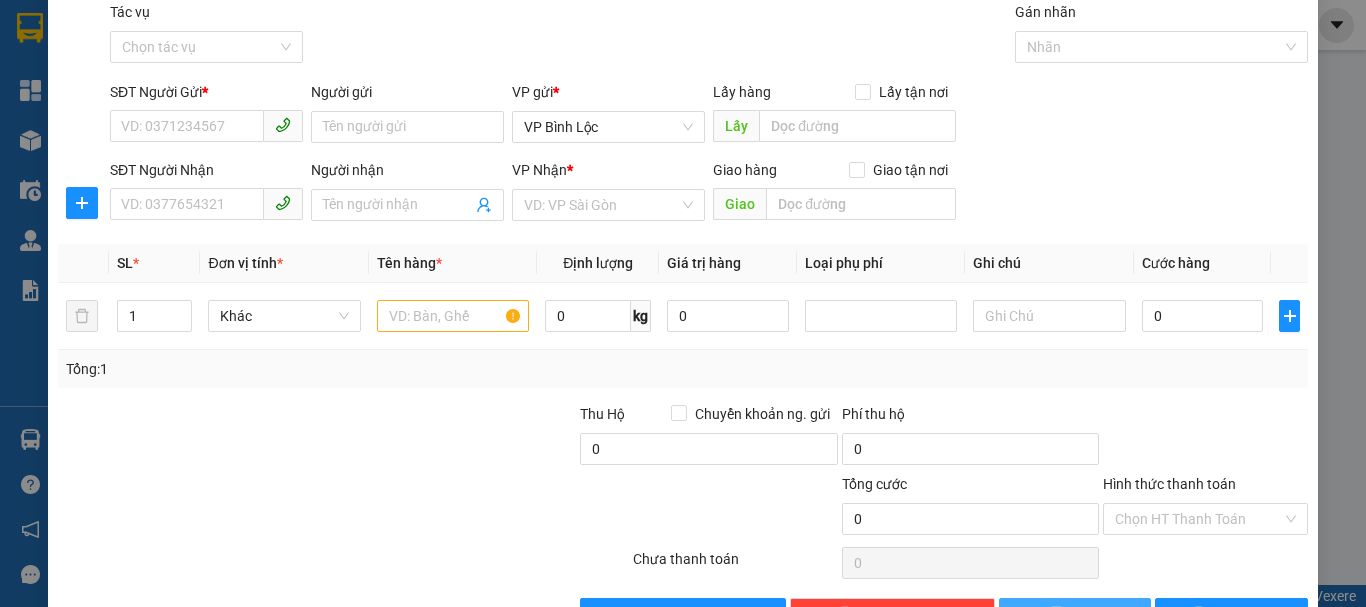 scroll, scrollTop: 0, scrollLeft: 0, axis: both 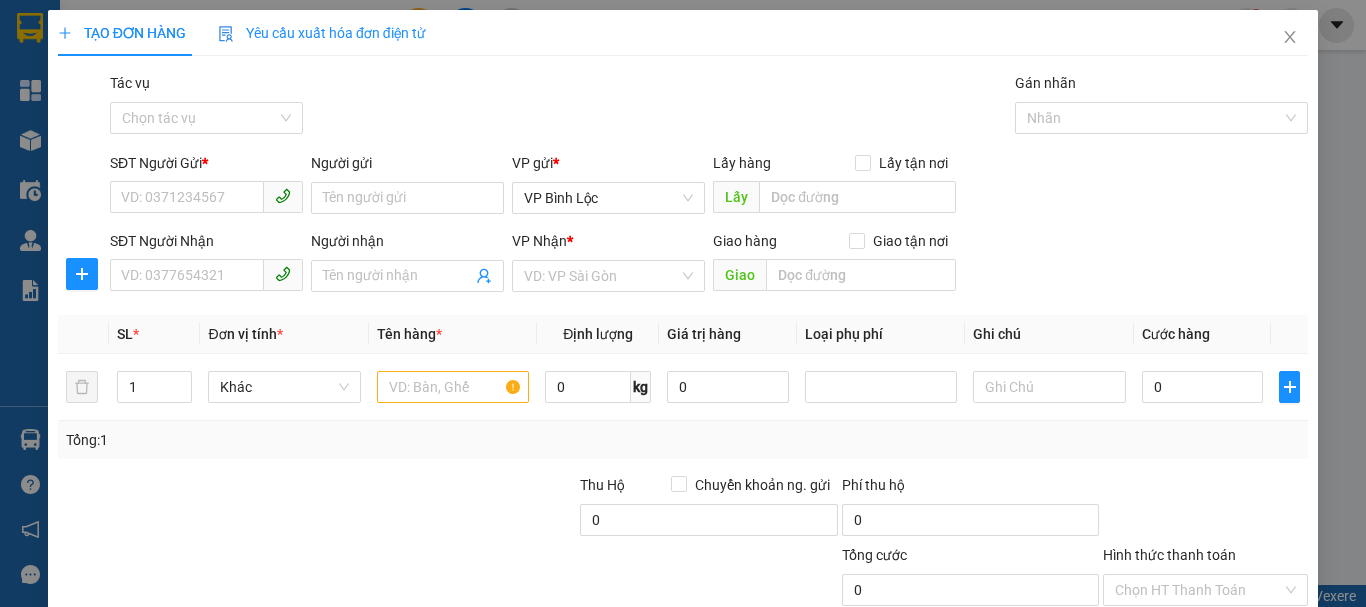 drag, startPoint x: 1282, startPoint y: 39, endPoint x: 811, endPoint y: 82, distance: 472.95877 